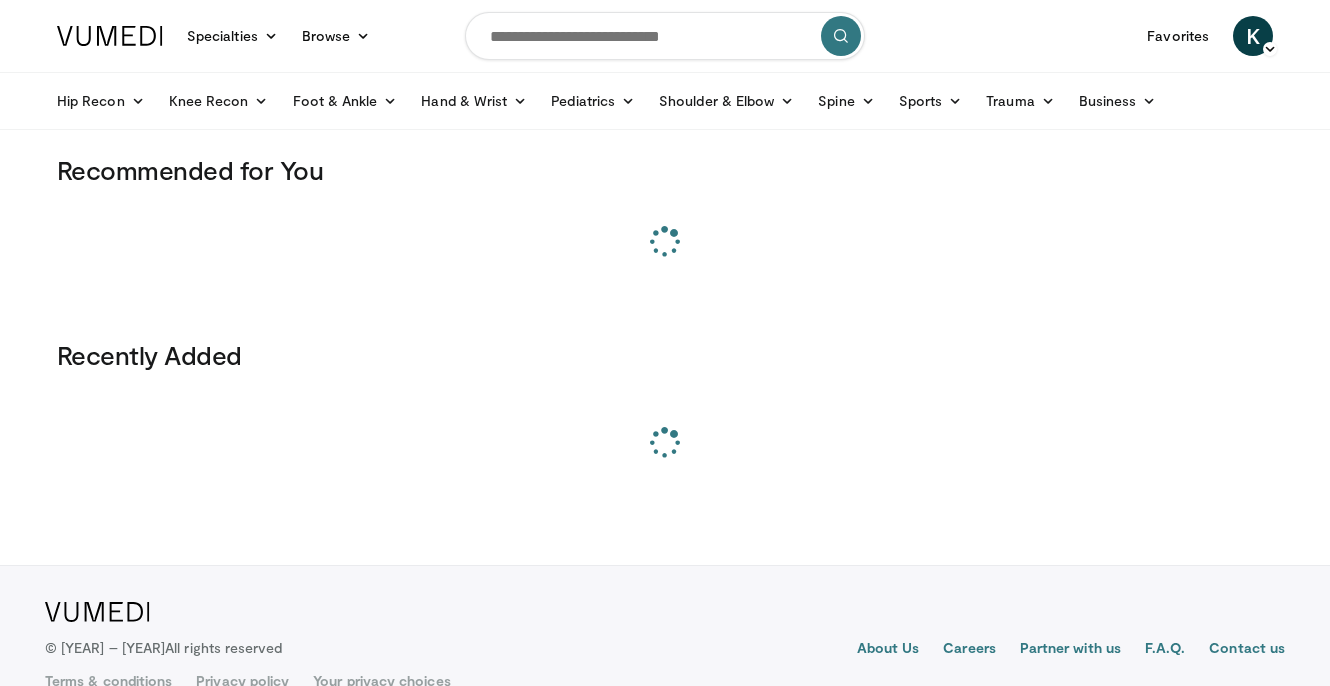 scroll, scrollTop: 0, scrollLeft: 0, axis: both 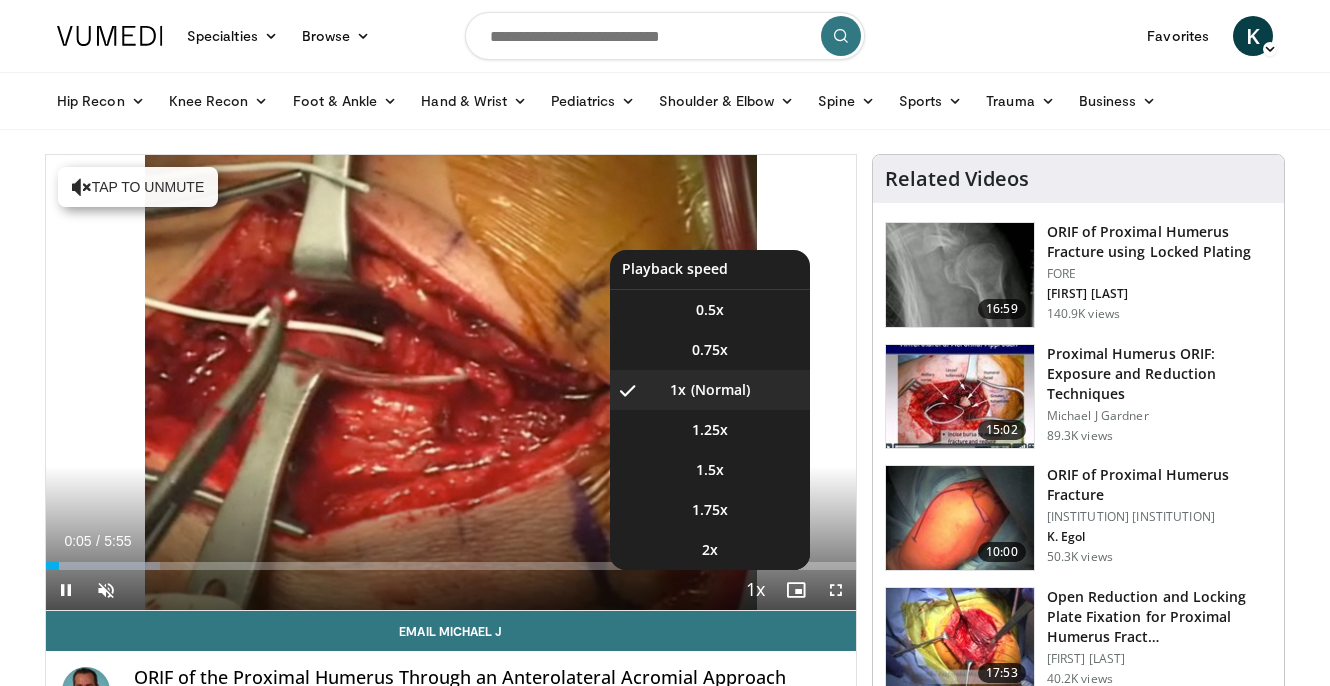 click at bounding box center [756, 591] 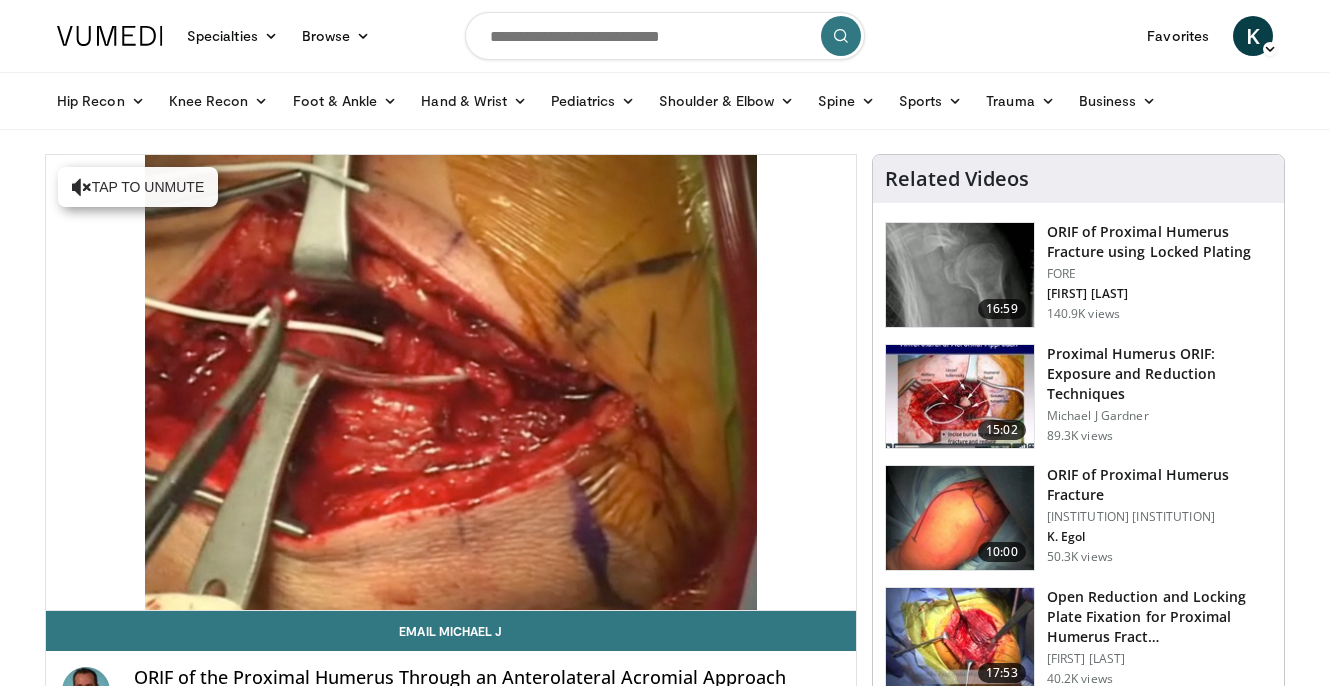 click on "10 seconds
Tap to unmute" at bounding box center (451, 382) 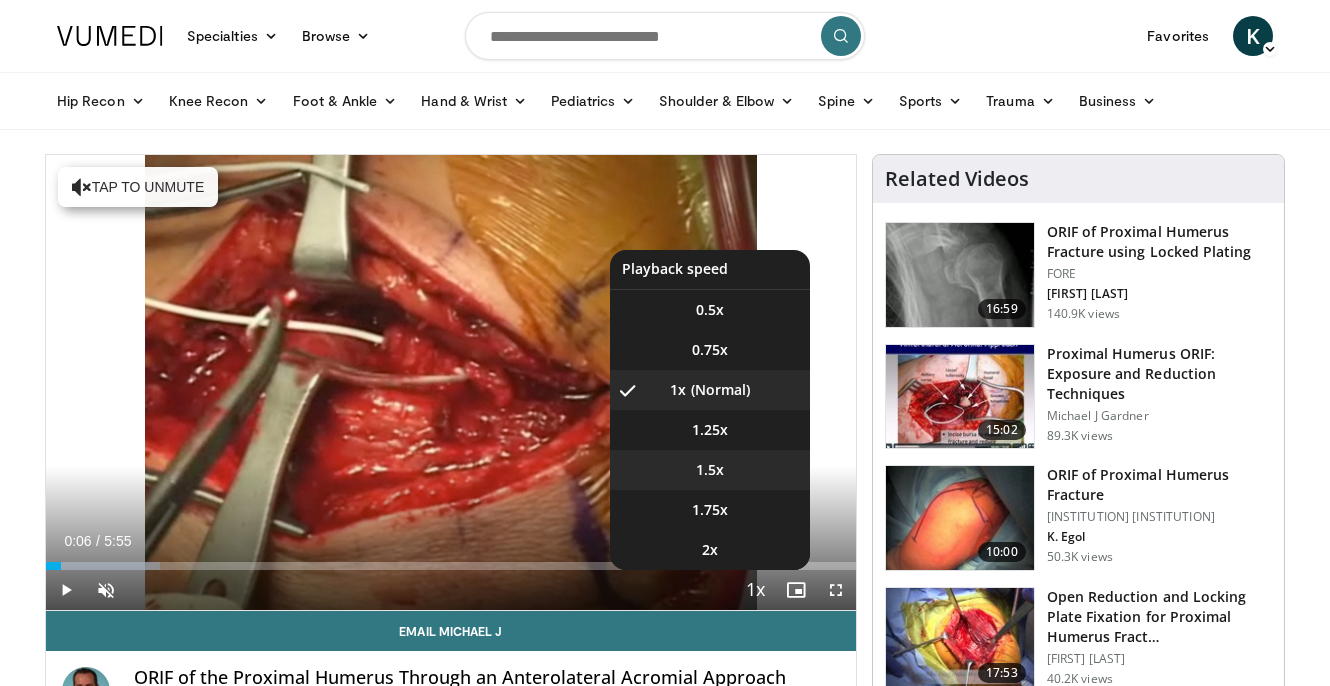 click on "1.5x" at bounding box center [710, 310] 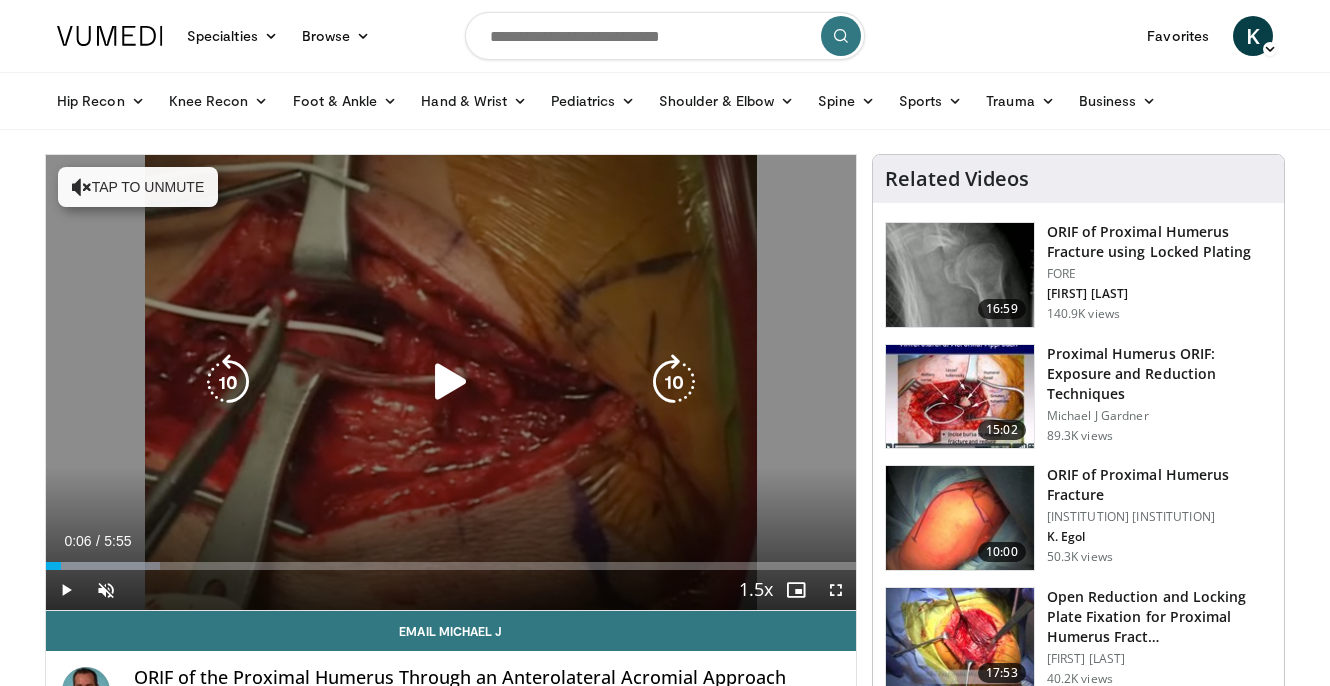 click at bounding box center (451, 382) 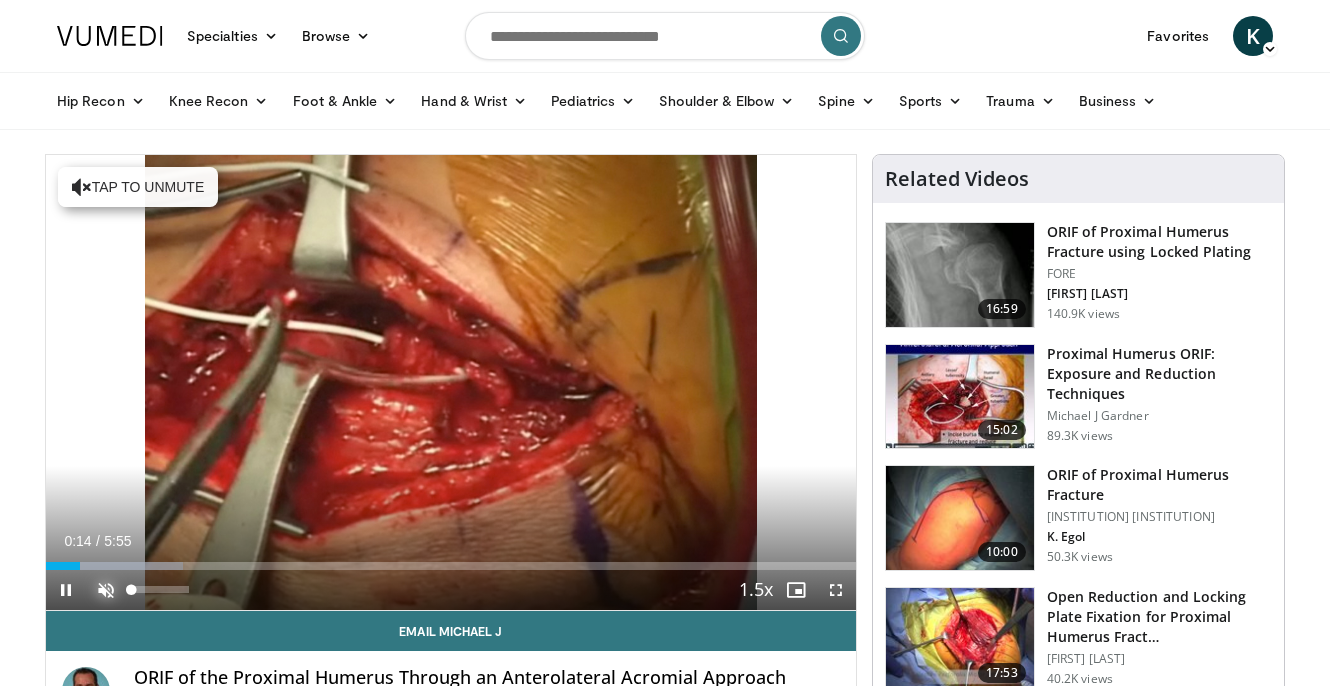click at bounding box center [106, 590] 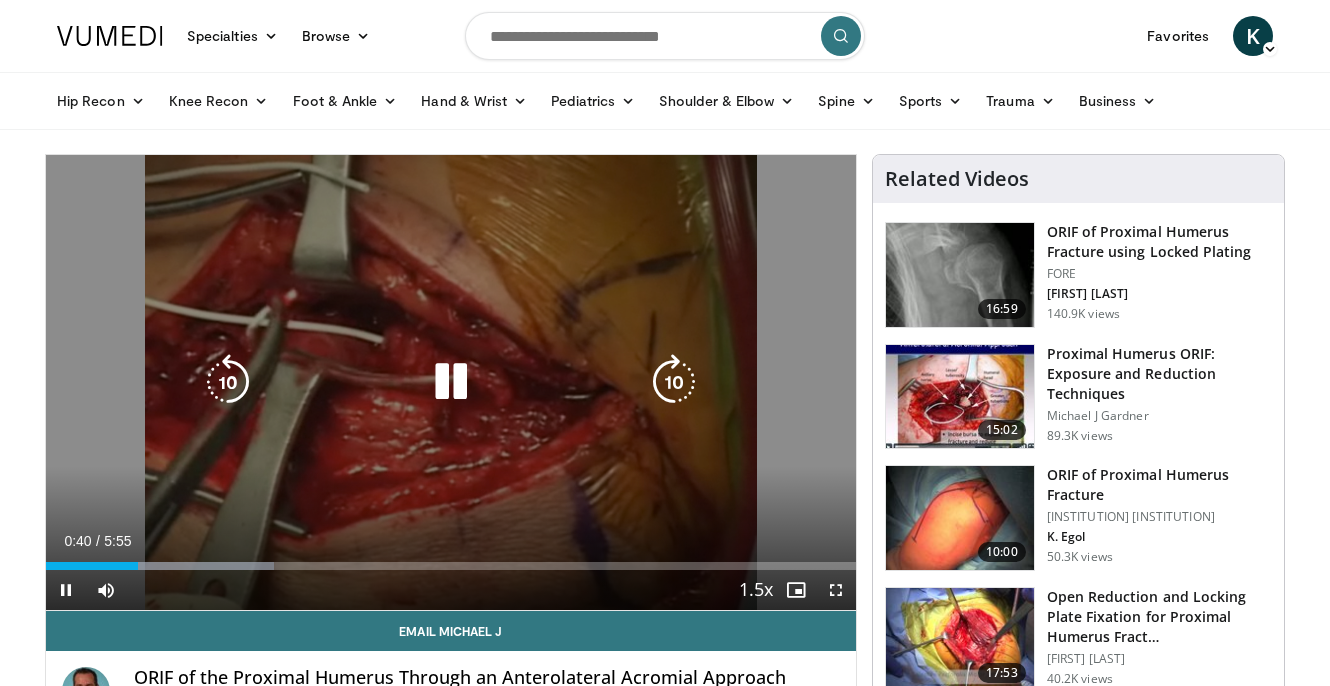 click at bounding box center [451, 382] 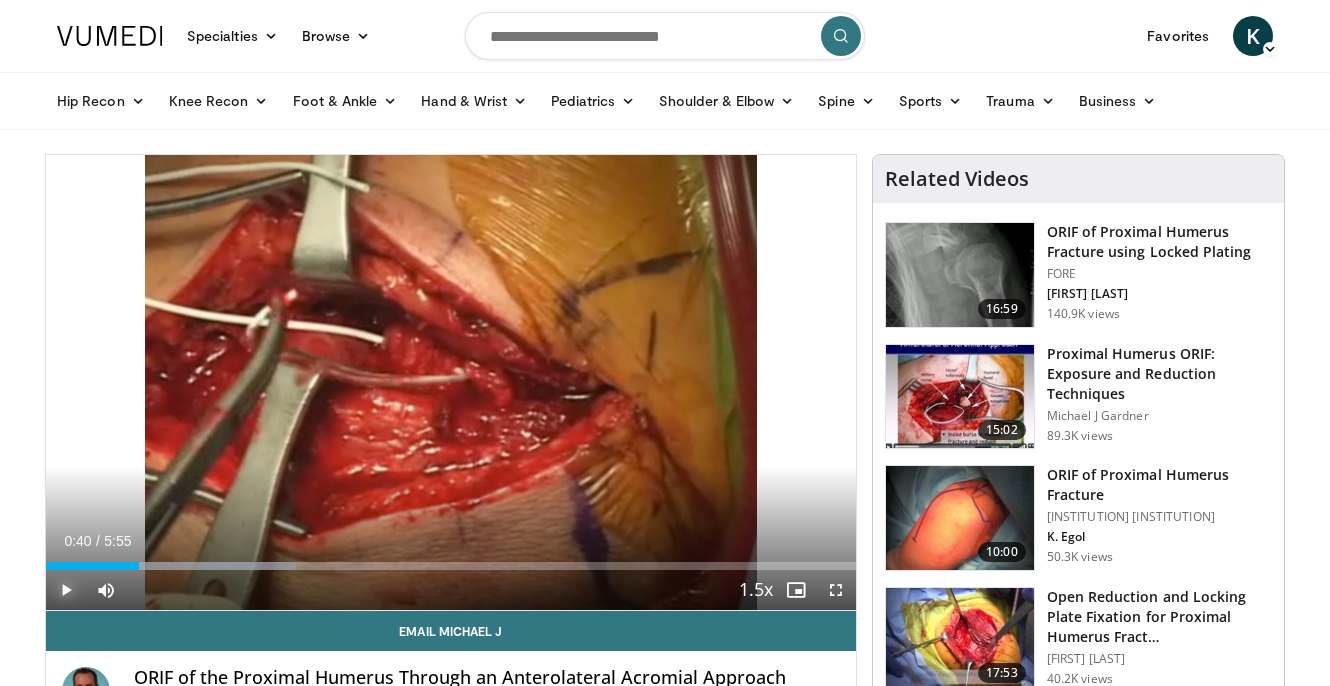 click at bounding box center (66, 590) 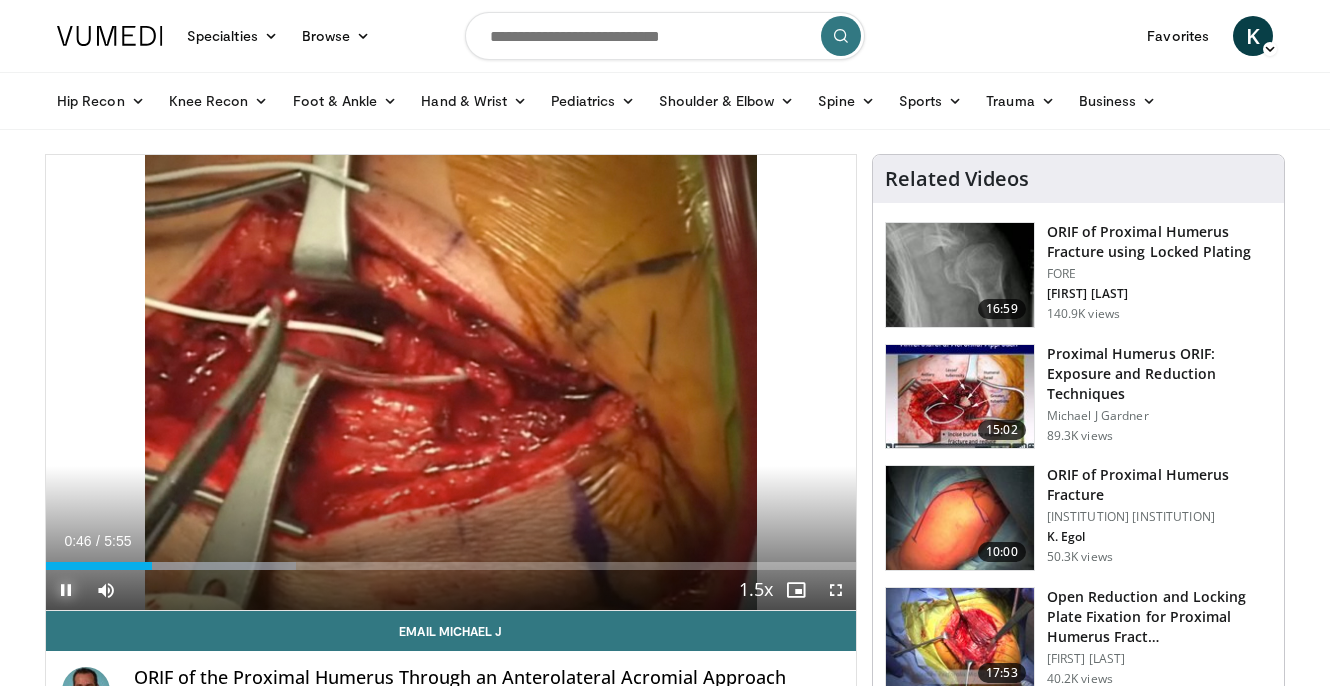click at bounding box center (66, 590) 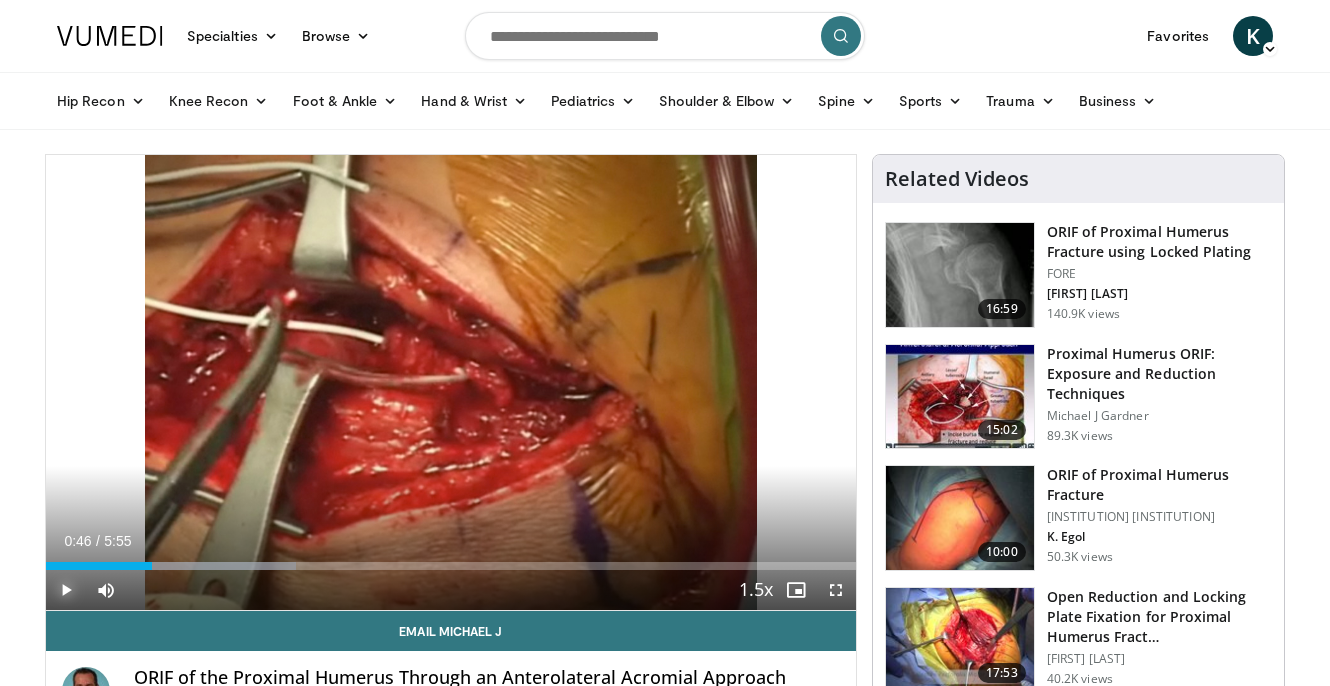 click at bounding box center [66, 590] 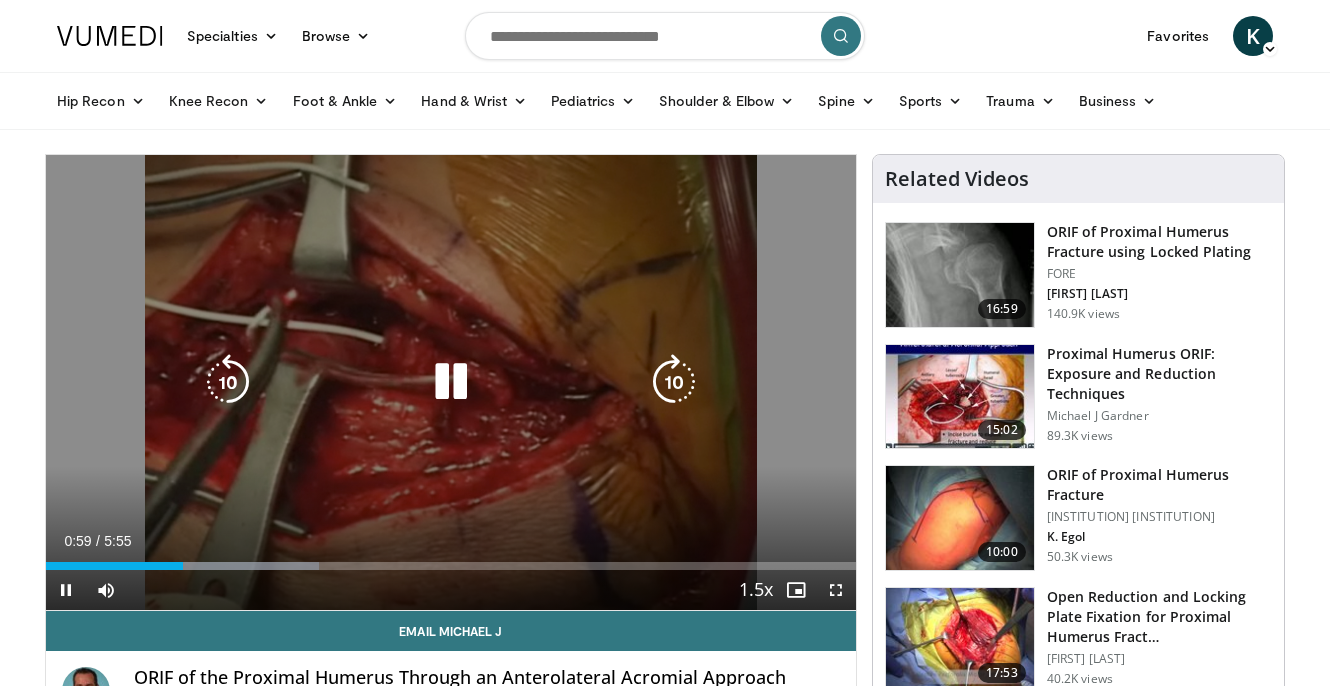 click at bounding box center [451, 382] 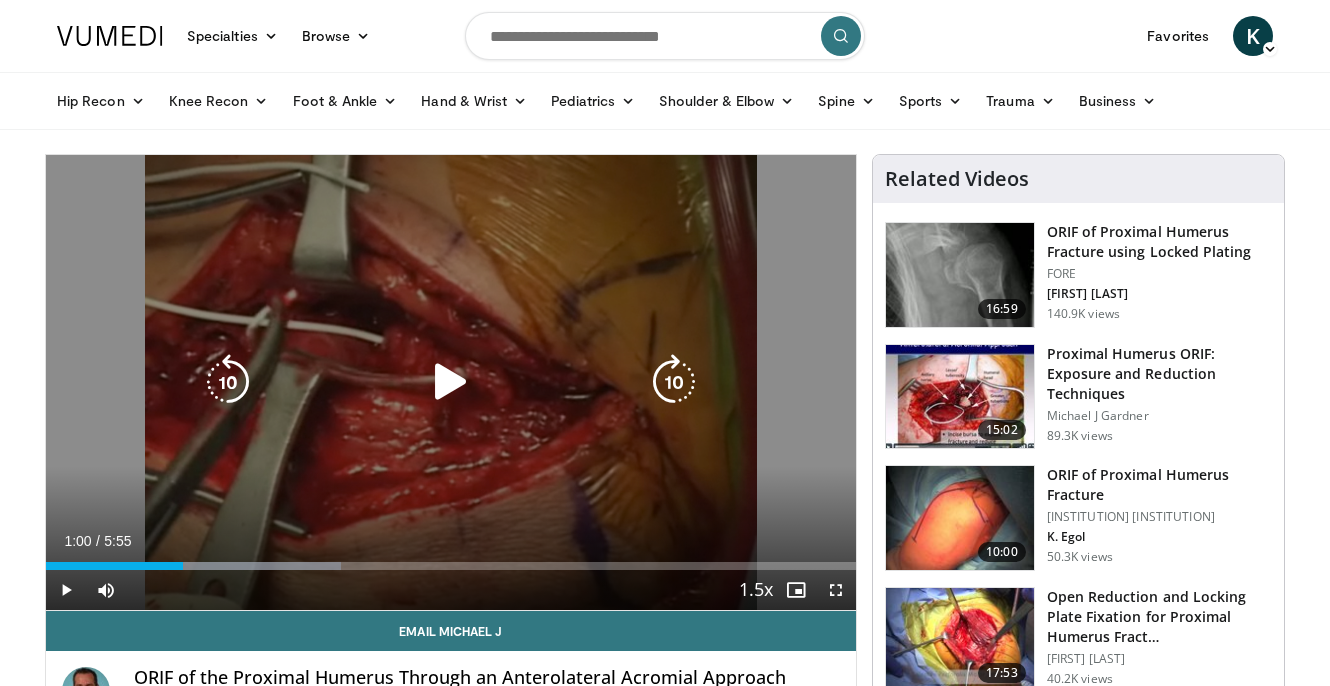 type 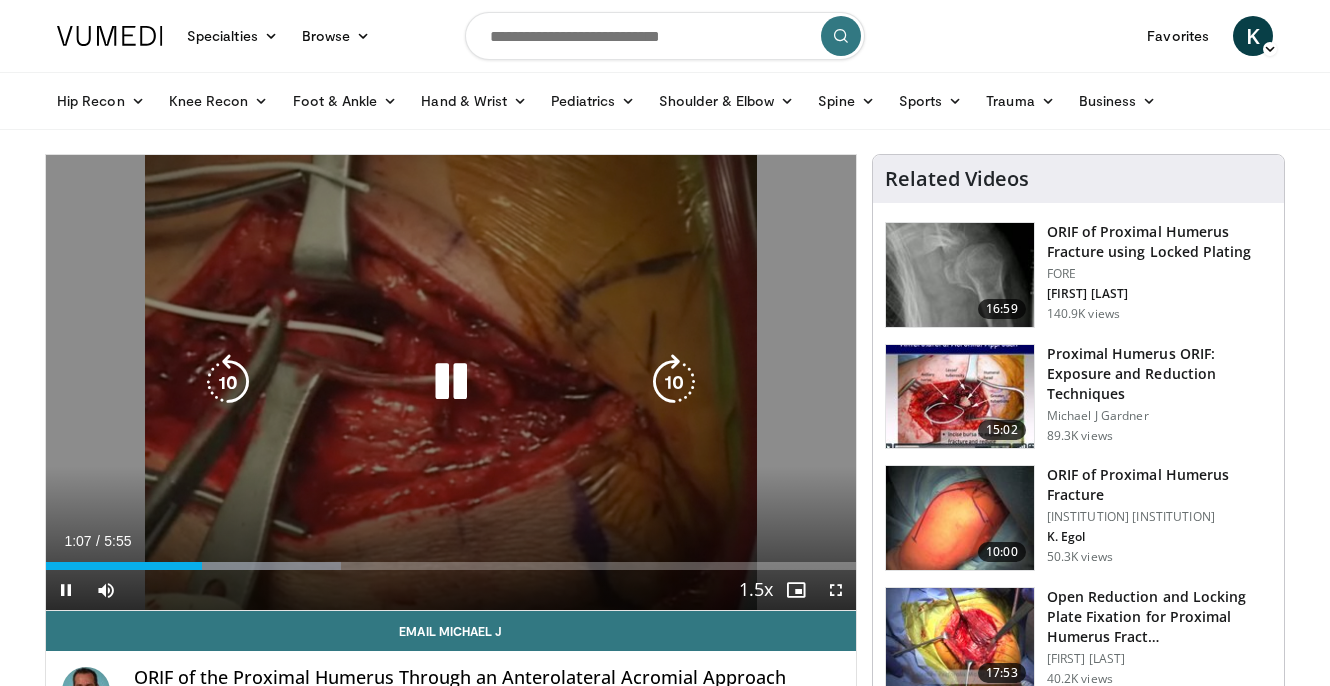 click at bounding box center (451, 382) 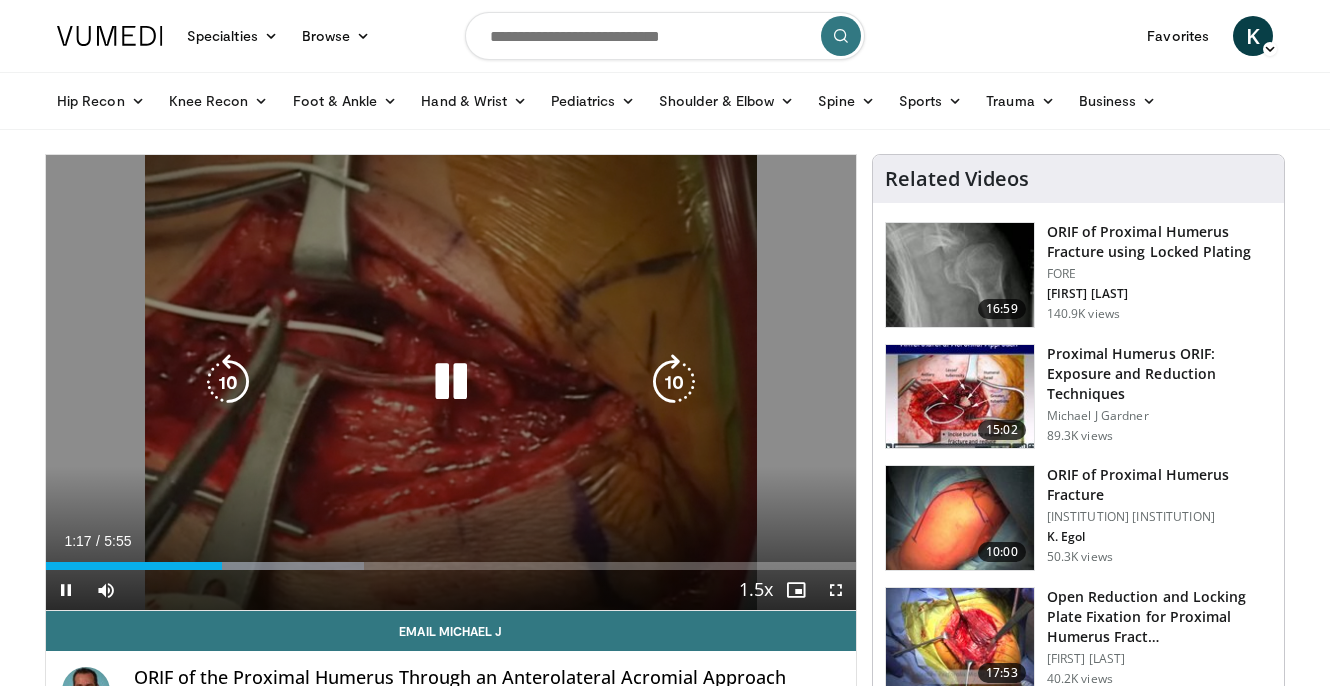 click at bounding box center (451, 382) 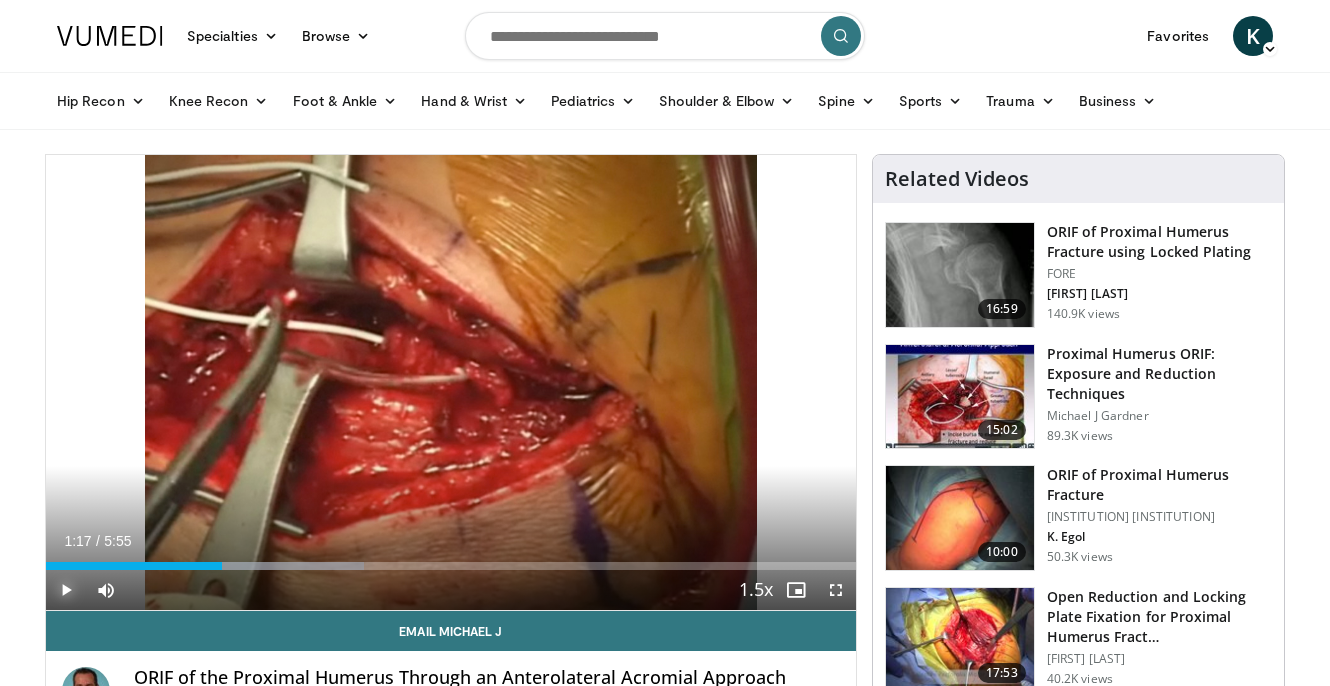 click at bounding box center (66, 590) 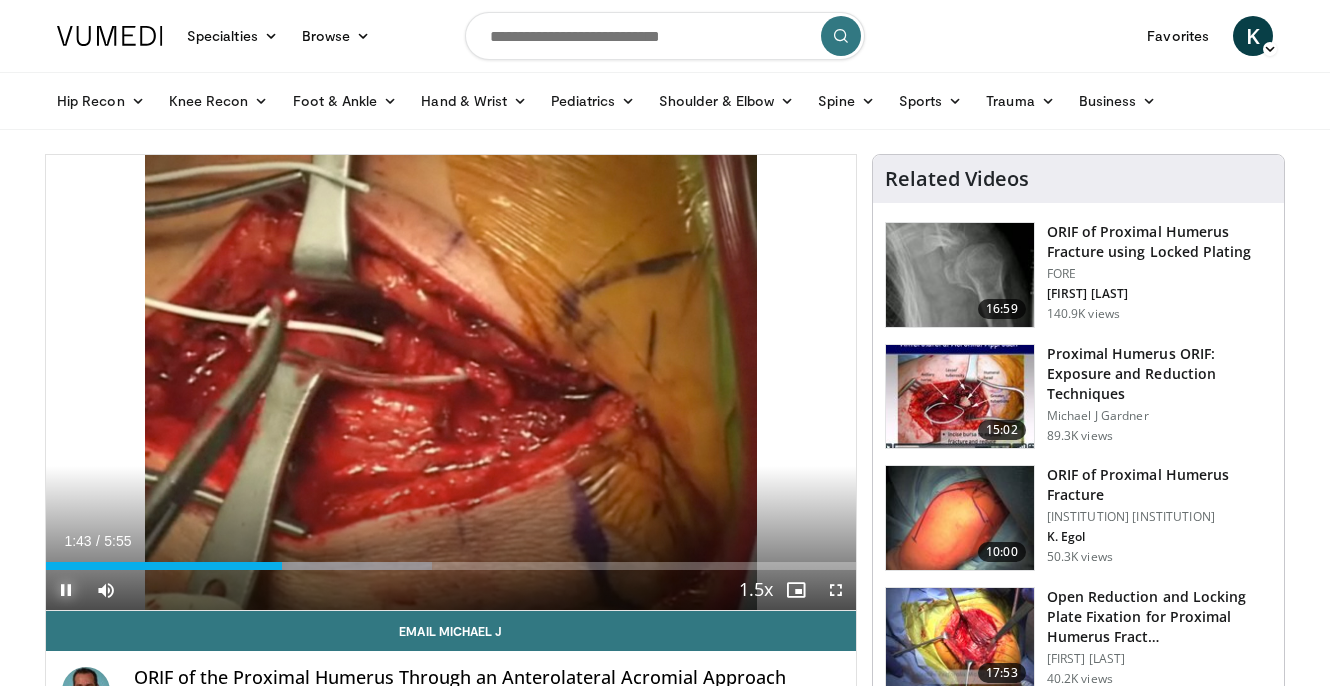 click at bounding box center [66, 590] 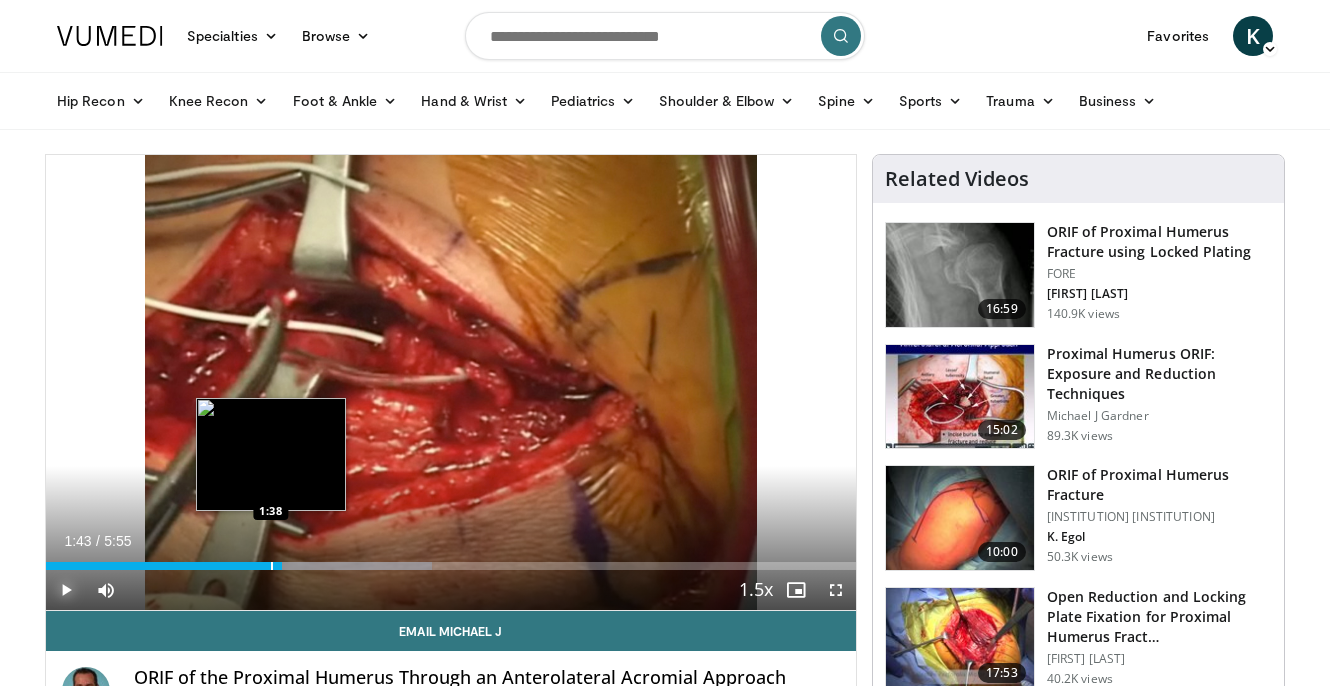 click at bounding box center [272, 566] 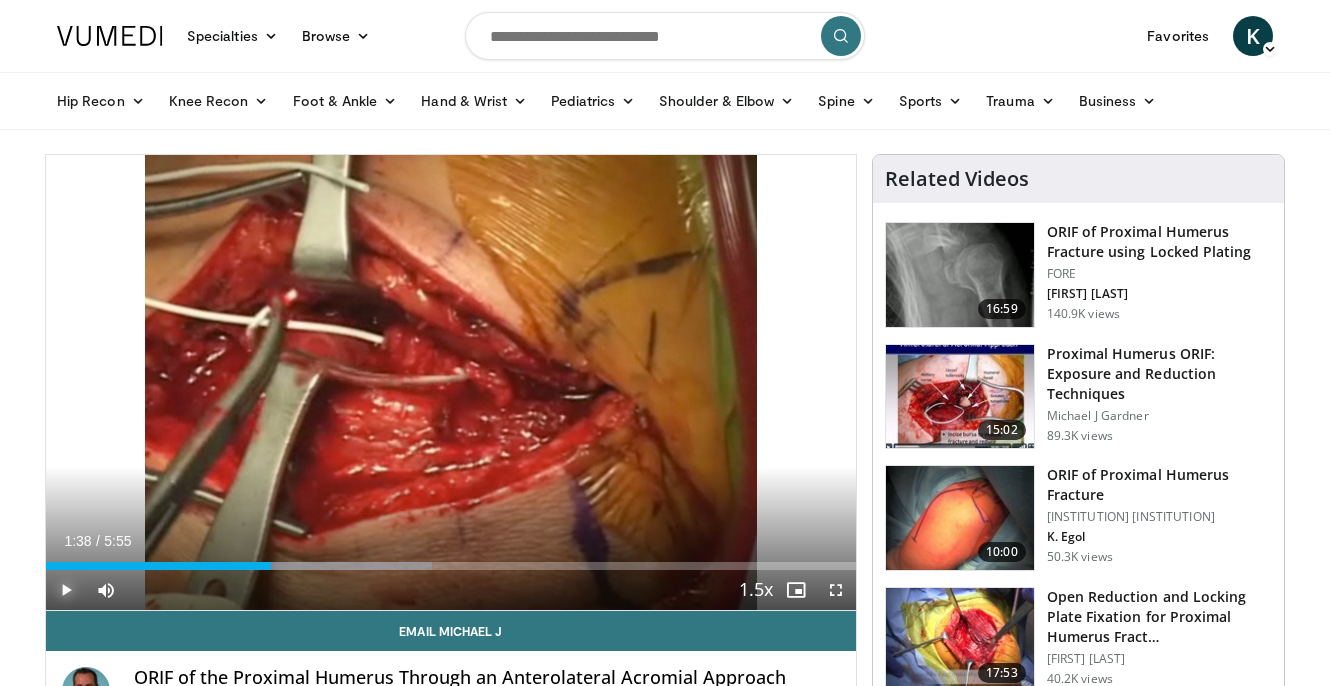 click at bounding box center [66, 590] 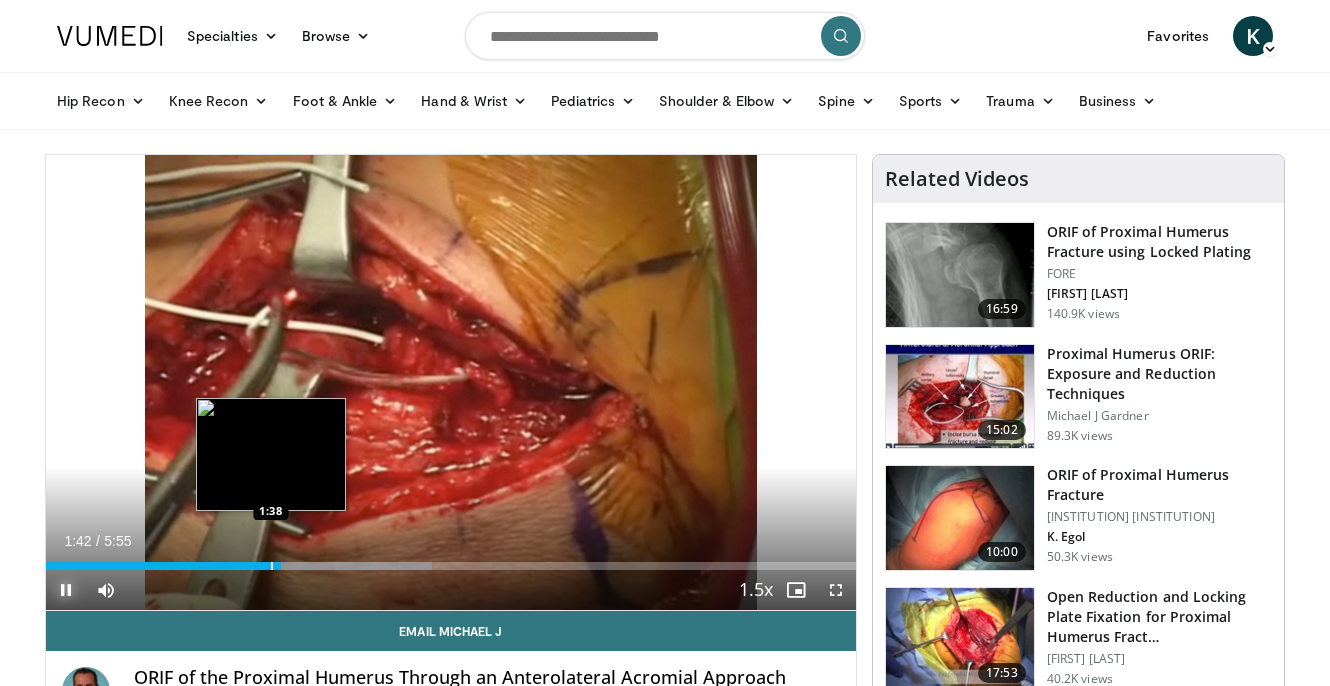 click at bounding box center [272, 566] 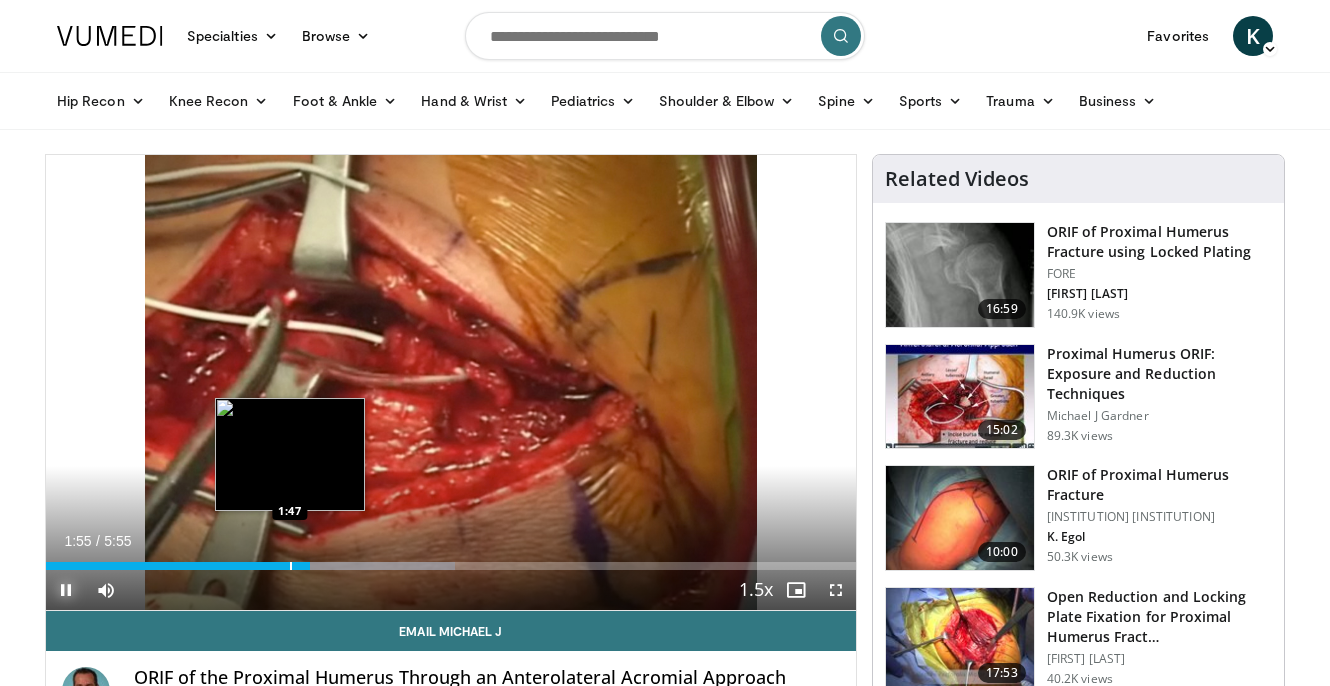 click at bounding box center [291, 566] 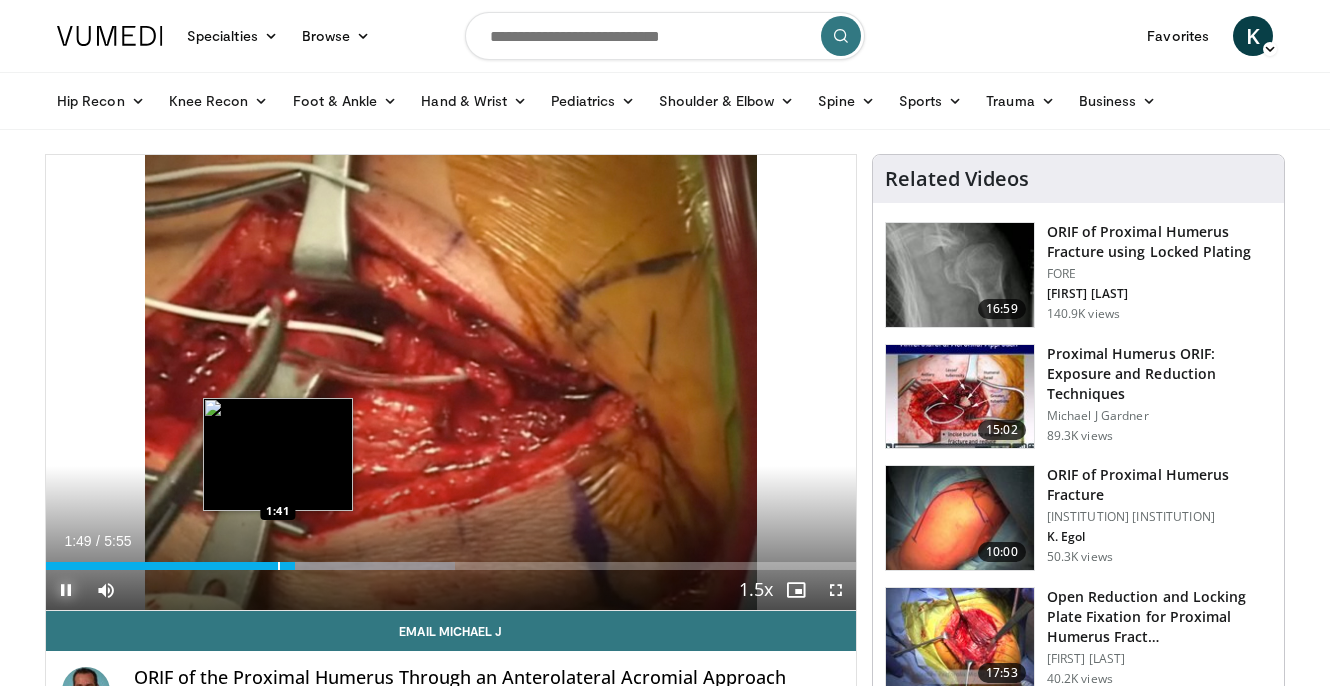 click at bounding box center (279, 566) 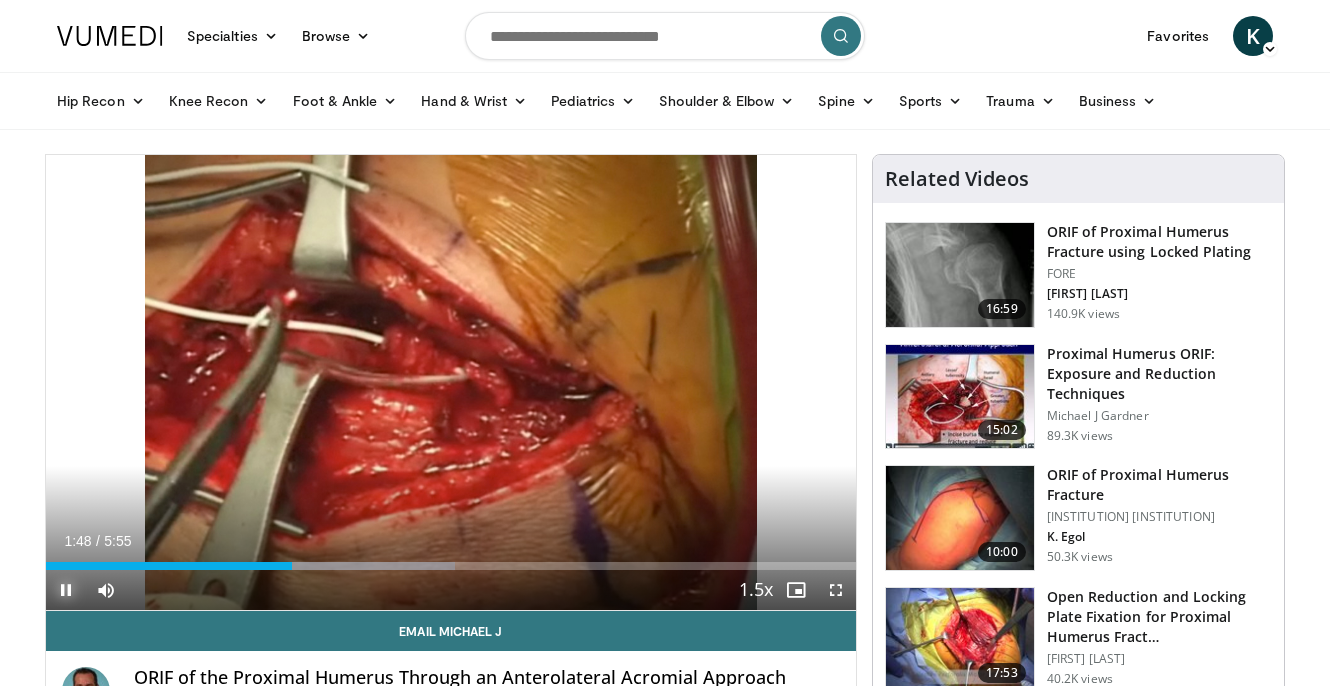 click at bounding box center [66, 590] 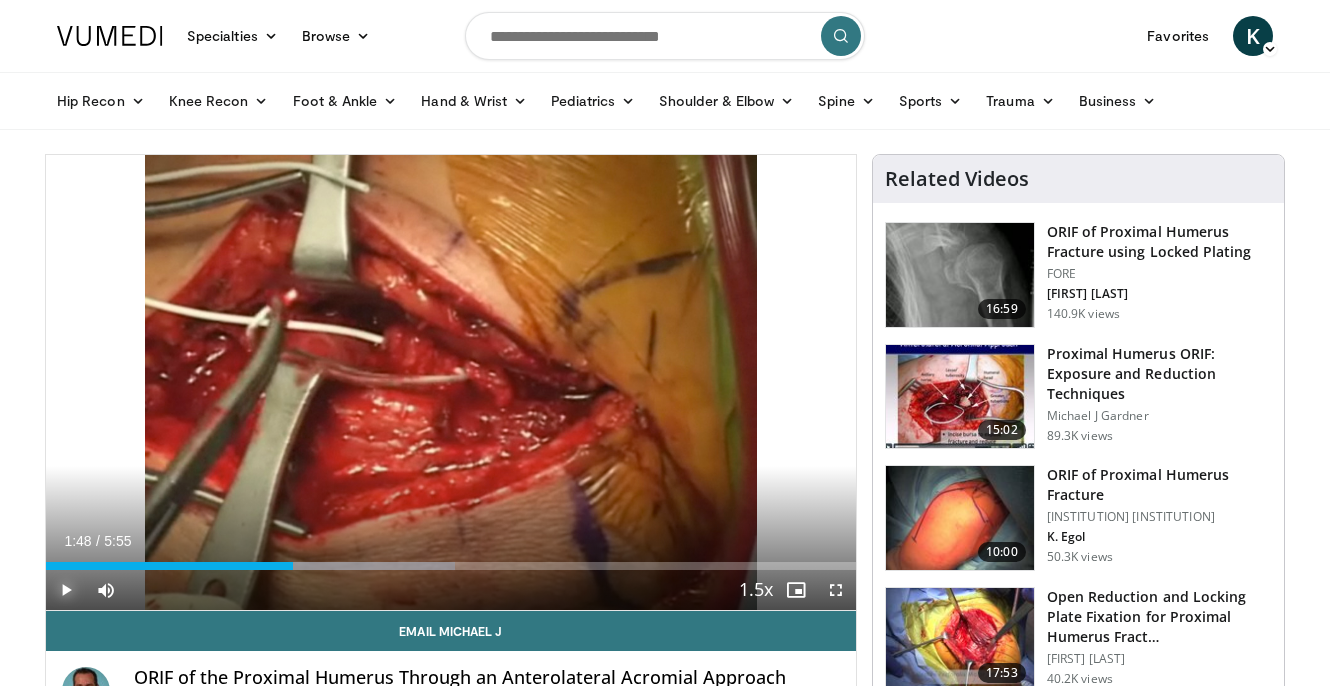 click at bounding box center (66, 590) 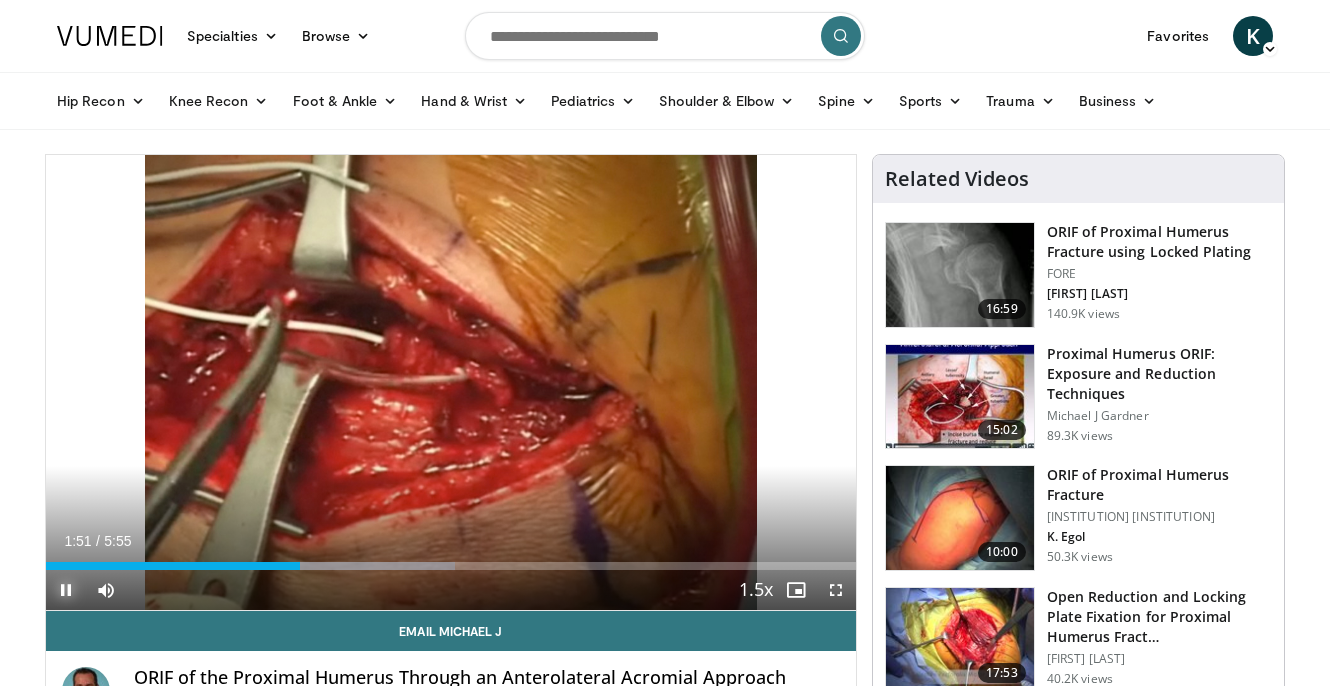 click at bounding box center (66, 590) 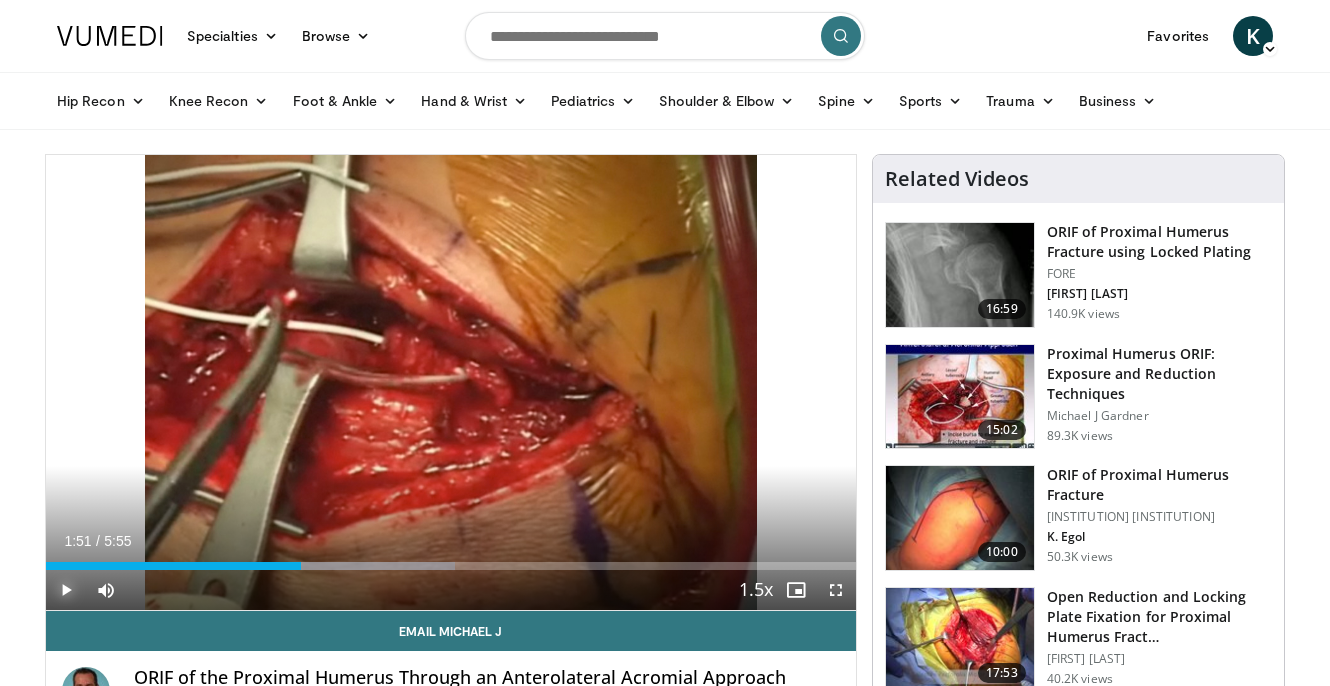 click at bounding box center [66, 590] 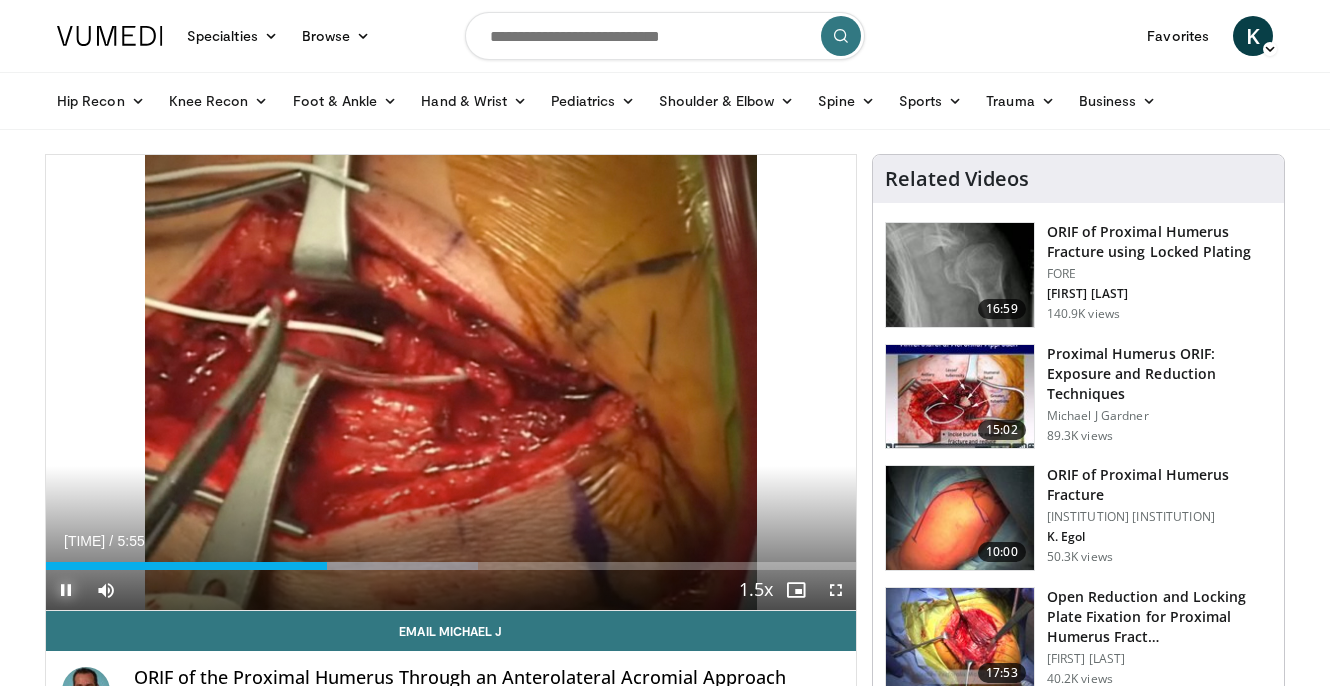 click at bounding box center [66, 590] 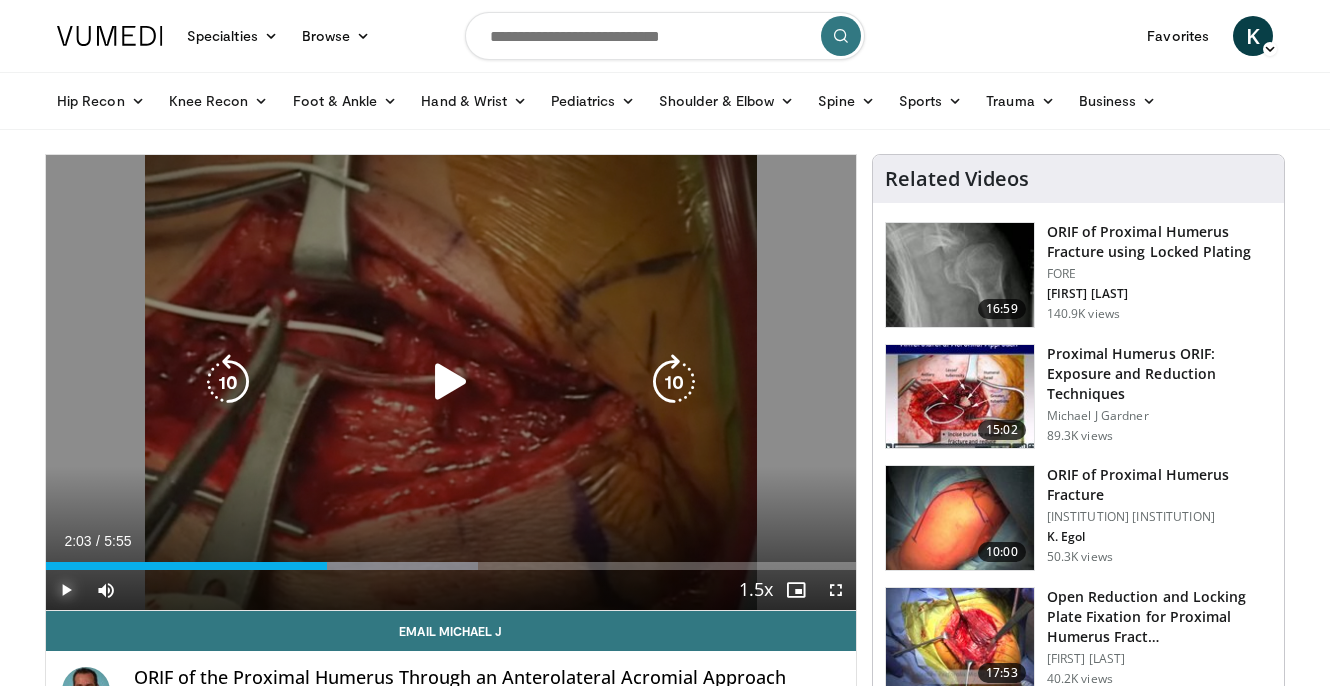 type 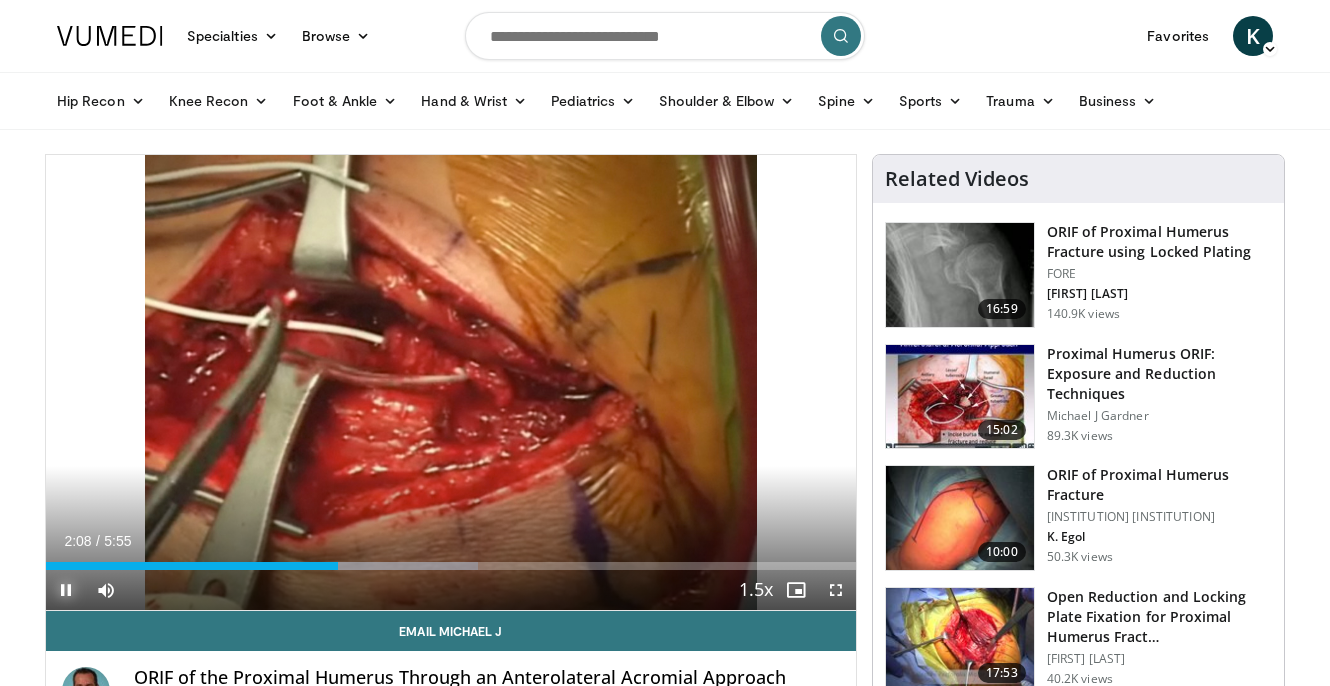 click at bounding box center [66, 590] 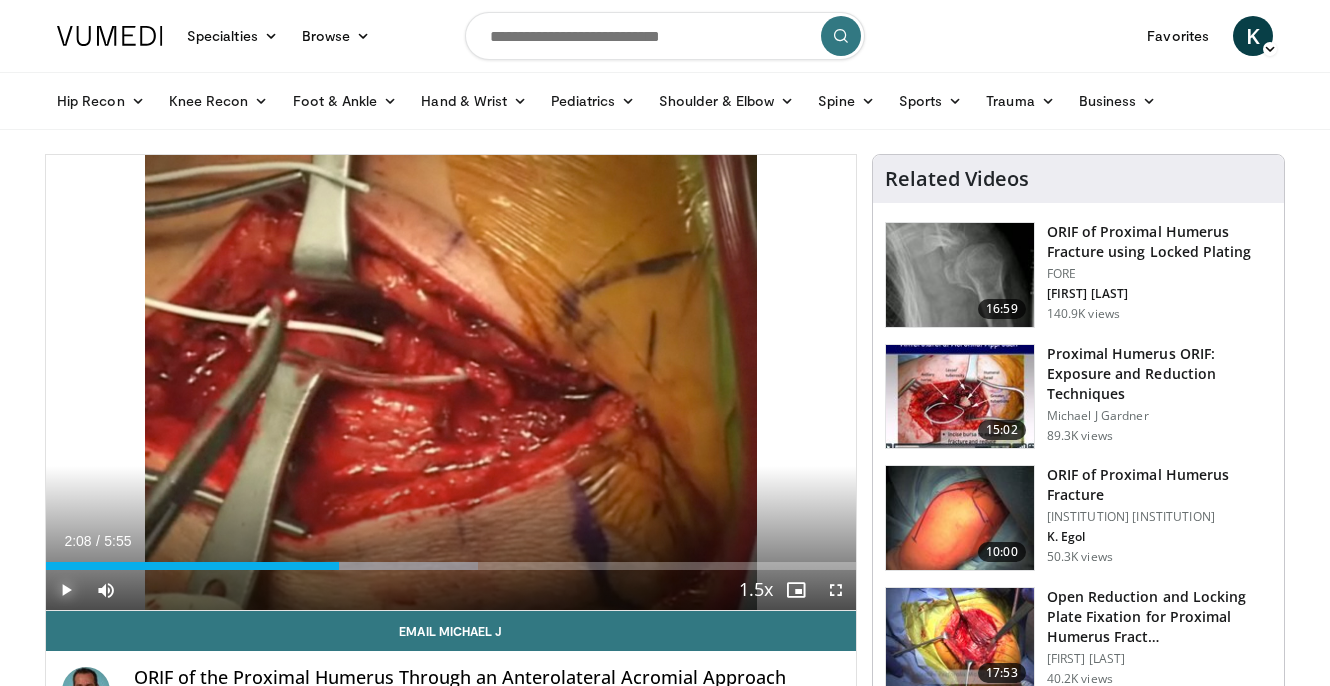 click at bounding box center [66, 590] 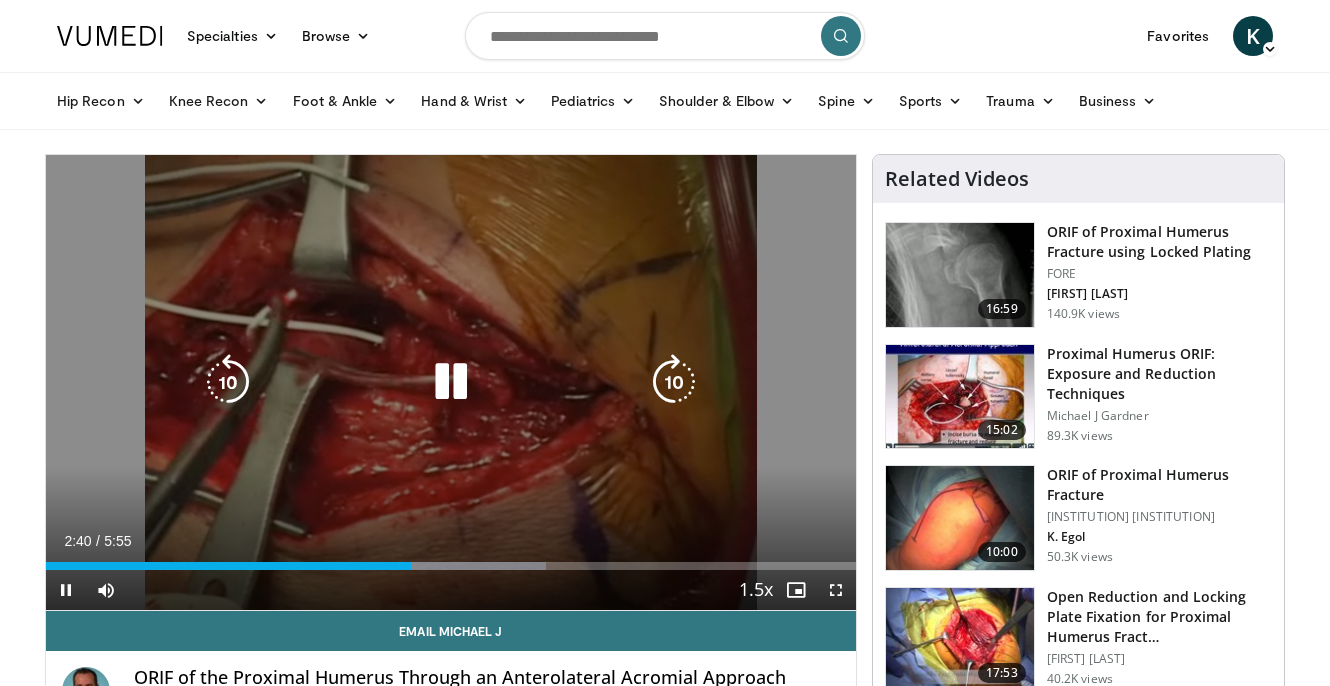 click at bounding box center (451, 382) 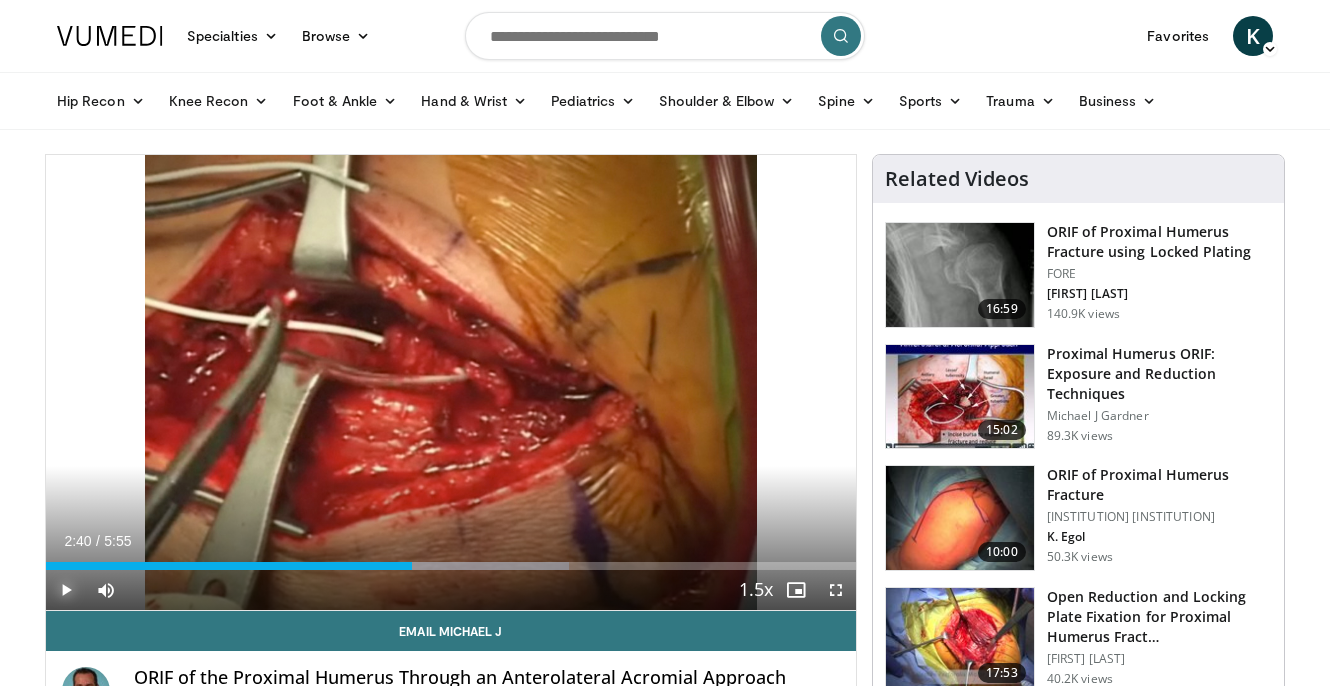 click at bounding box center [66, 590] 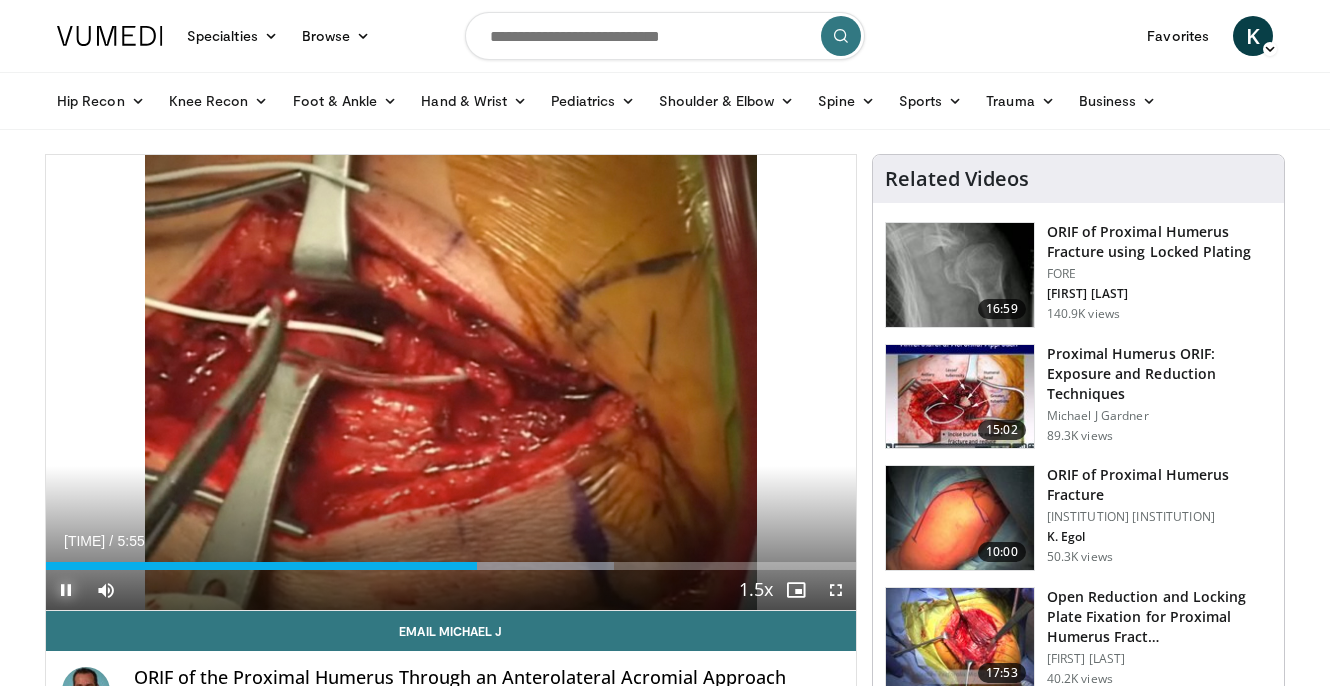 click at bounding box center [66, 590] 